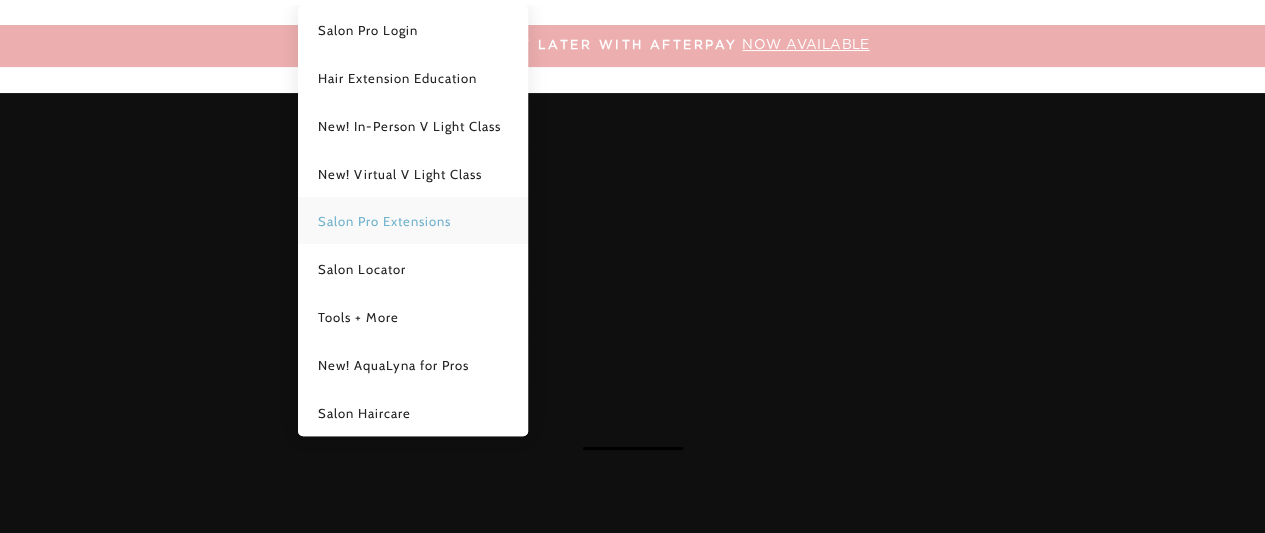 click on "Salon Pro Extensions" at bounding box center (384, 221) 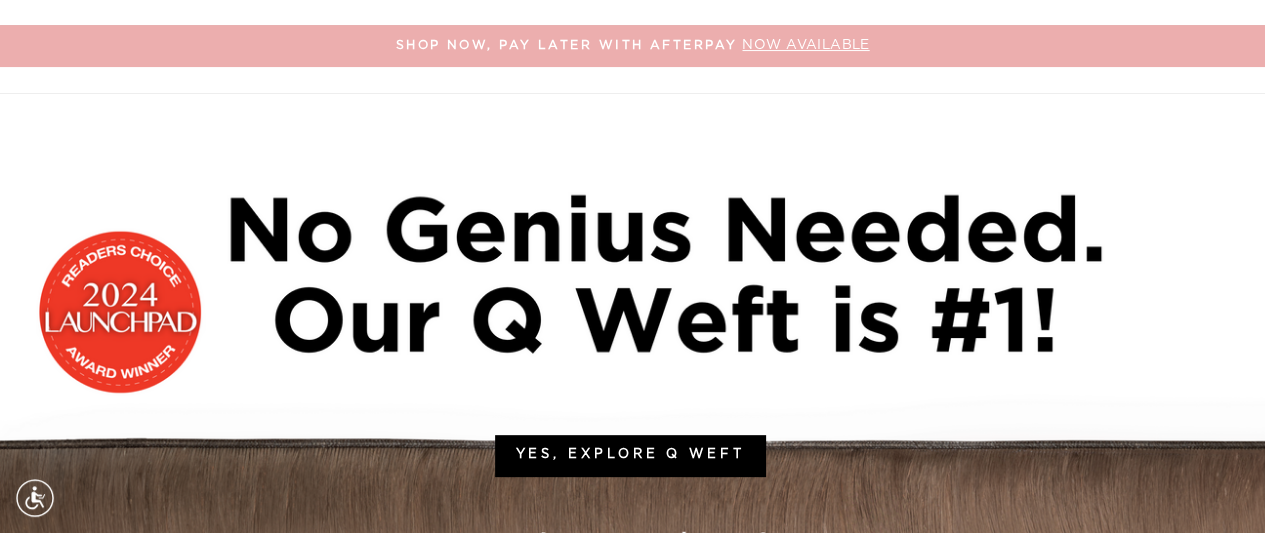 scroll, scrollTop: 200, scrollLeft: 0, axis: vertical 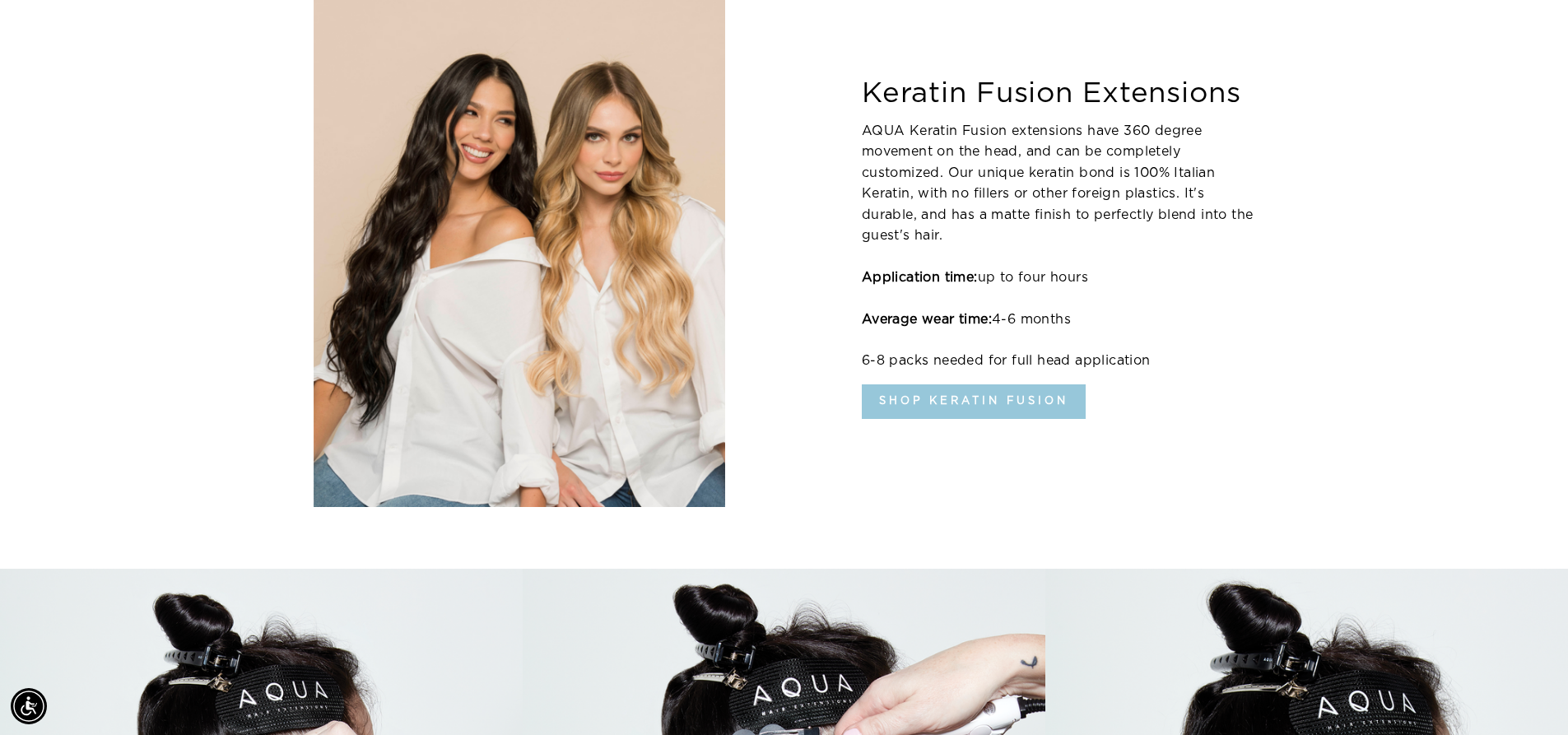 click on "Shop Keratin Fusion" at bounding box center (974, 402) 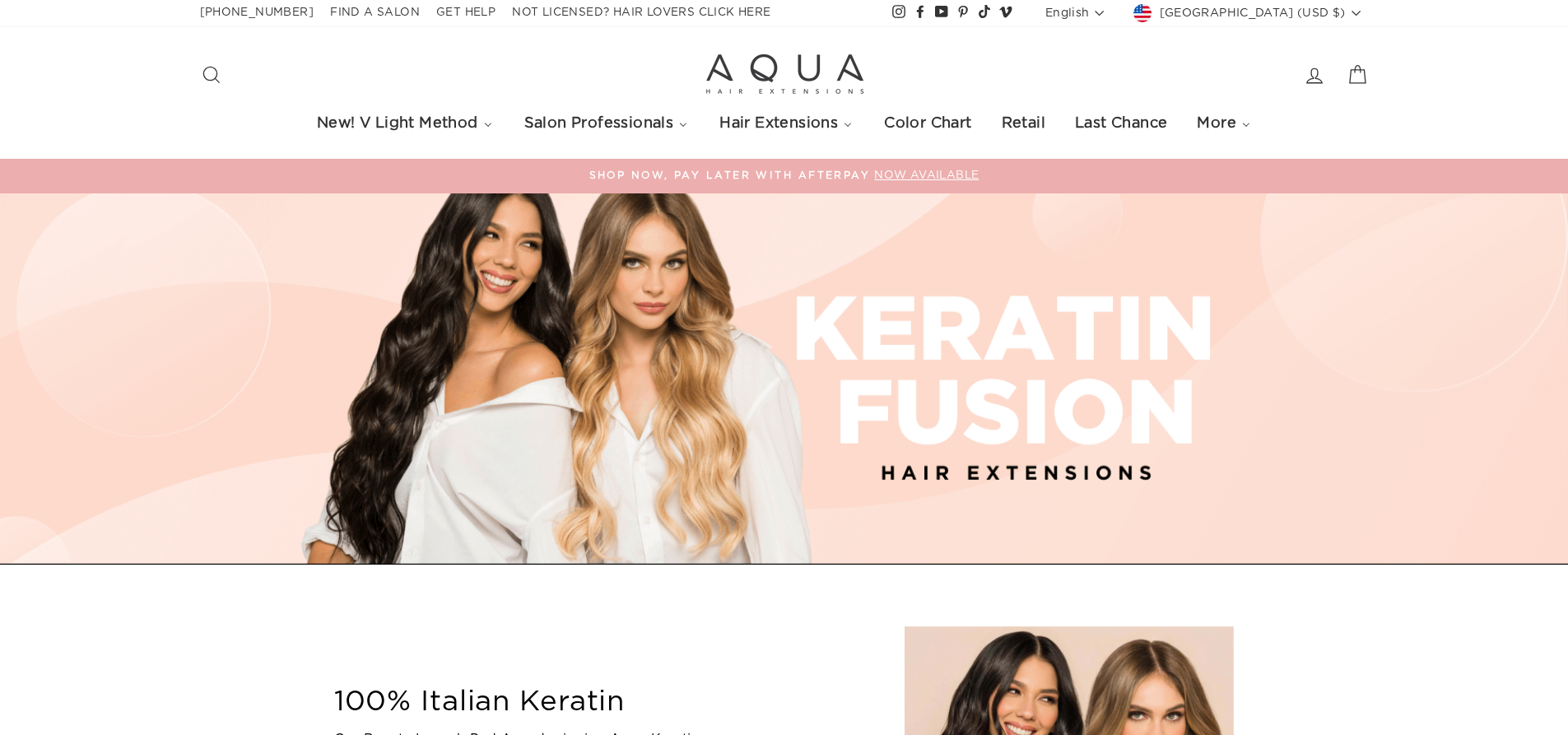 scroll, scrollTop: 0, scrollLeft: 0, axis: both 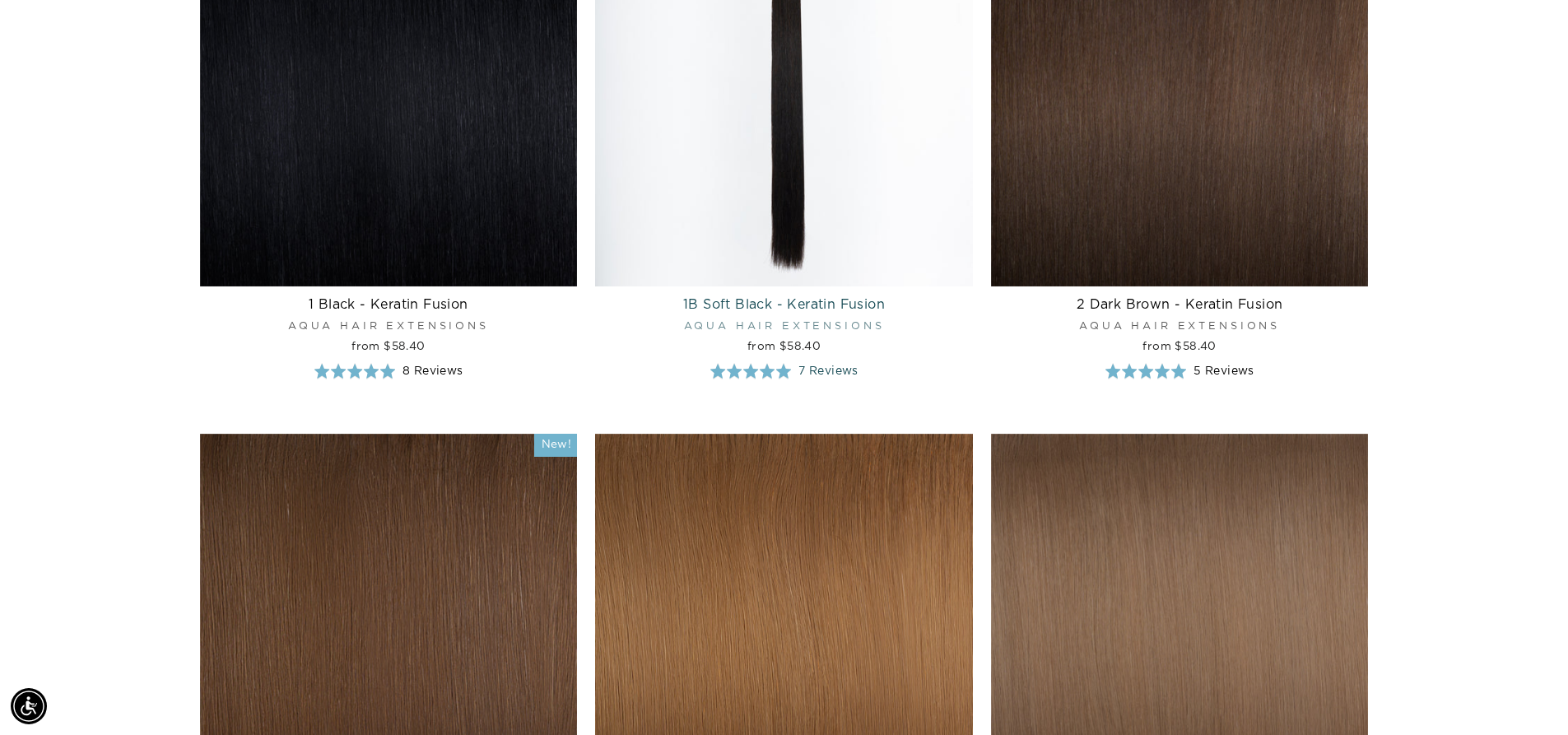 click at bounding box center [784, 97] 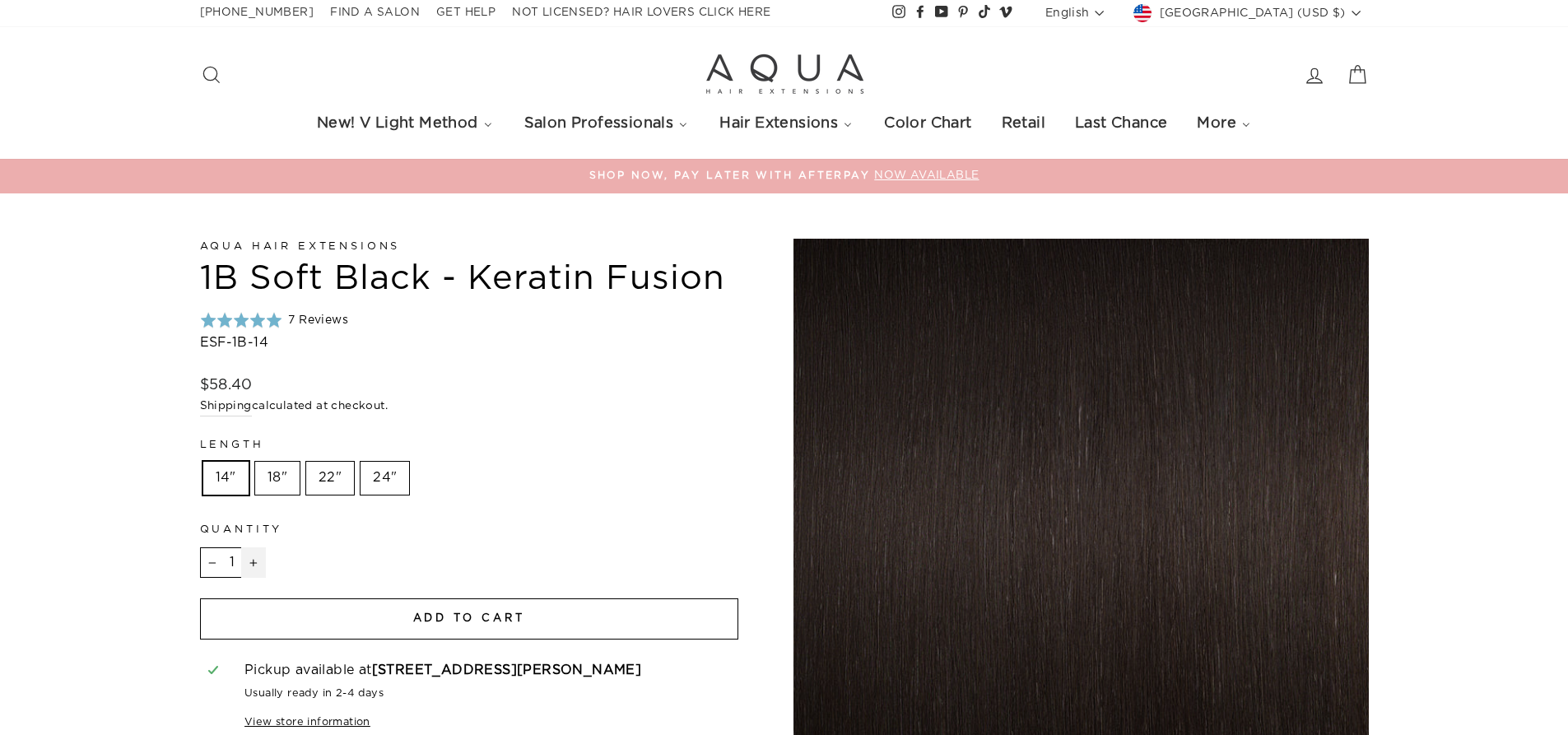 scroll, scrollTop: 0, scrollLeft: 0, axis: both 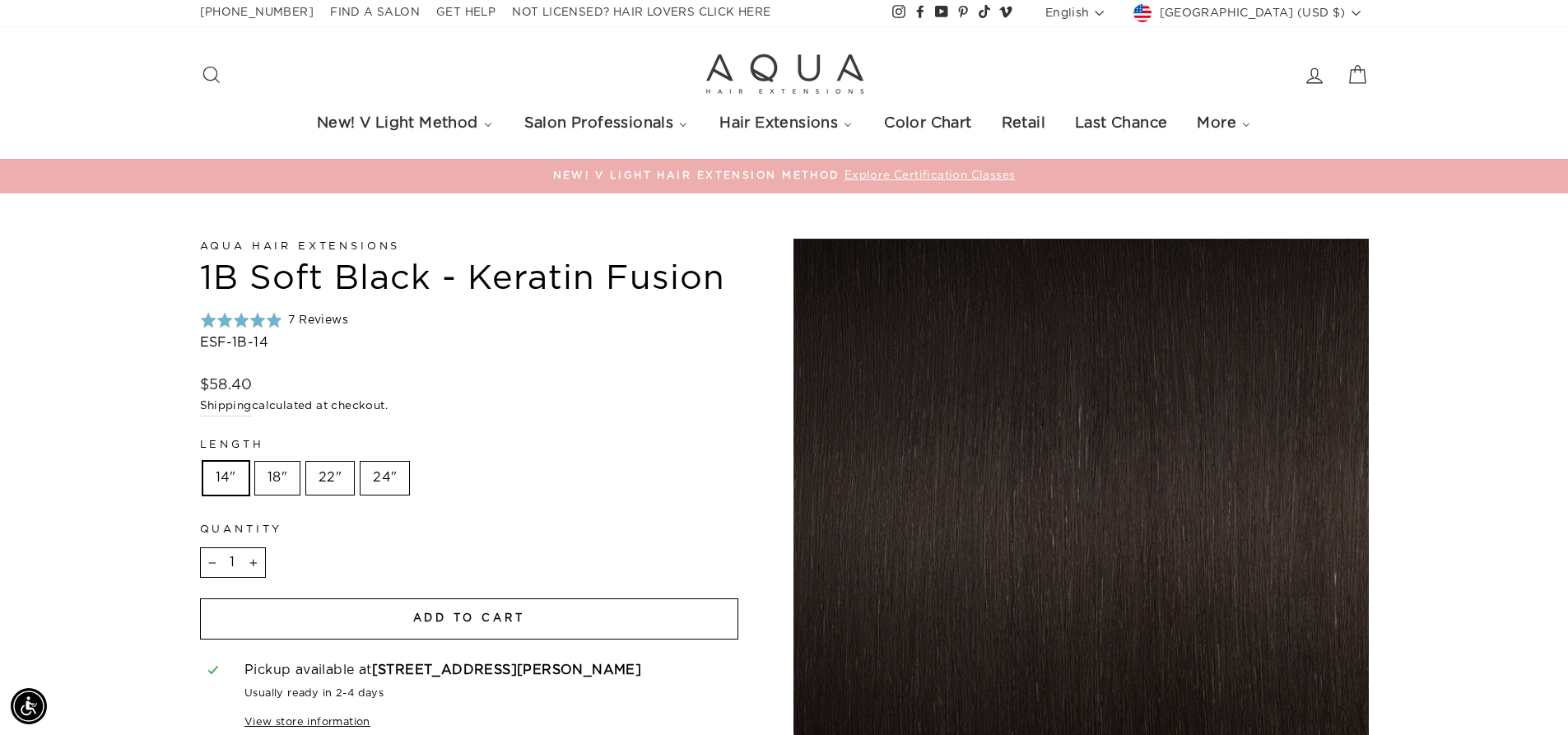 click on "Add to cart" at bounding box center (469, 619) 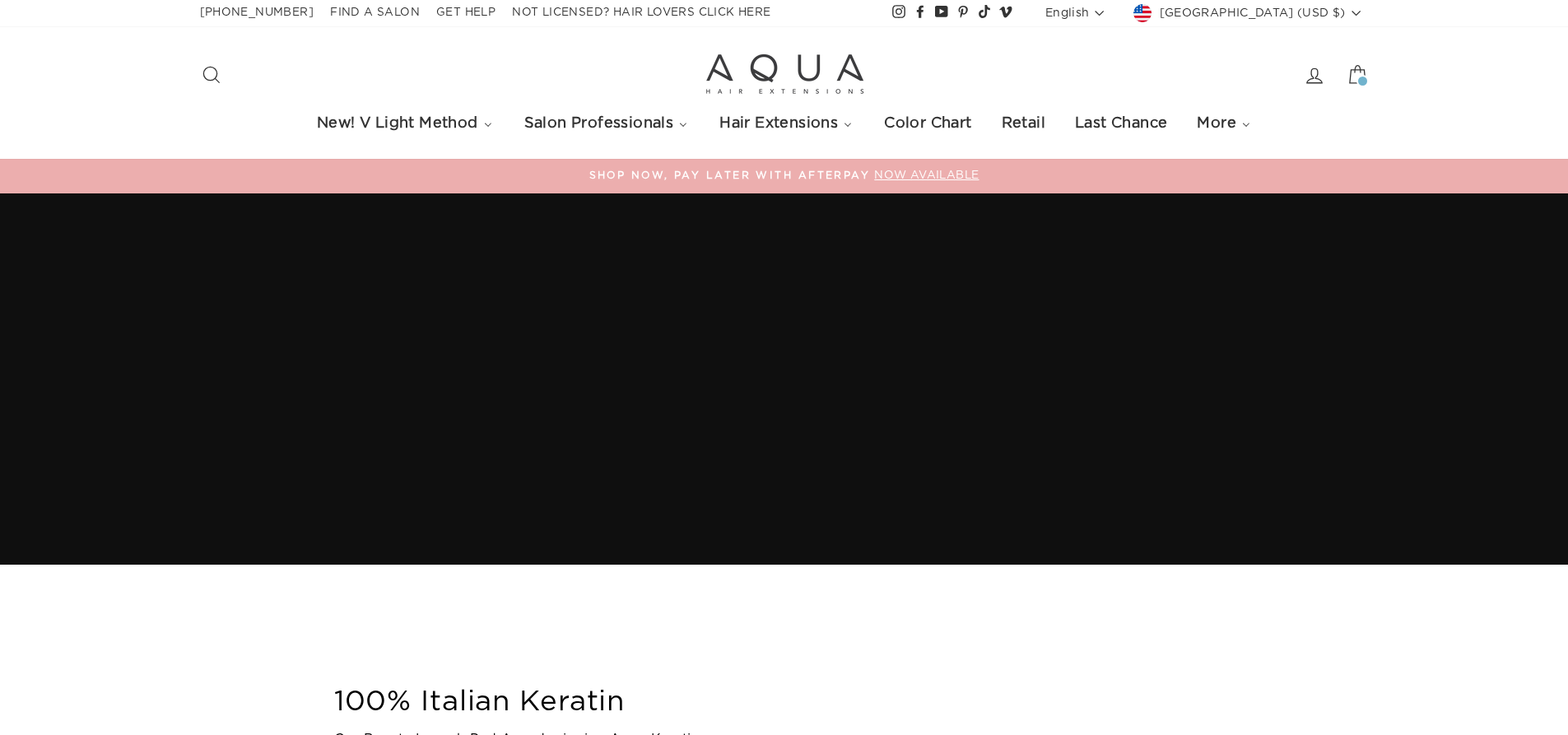 click at bounding box center [1179, 3452] 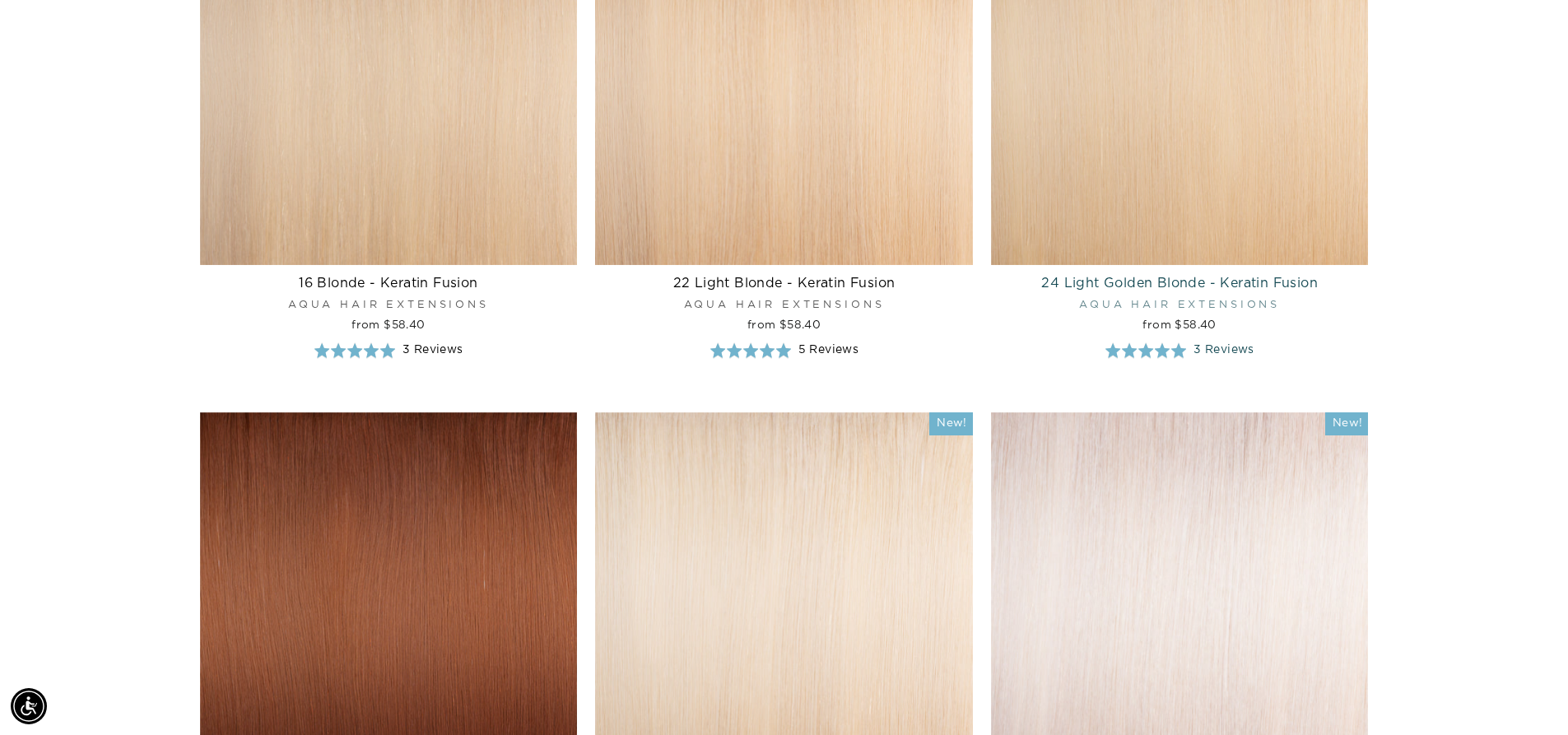 scroll, scrollTop: 3375, scrollLeft: 0, axis: vertical 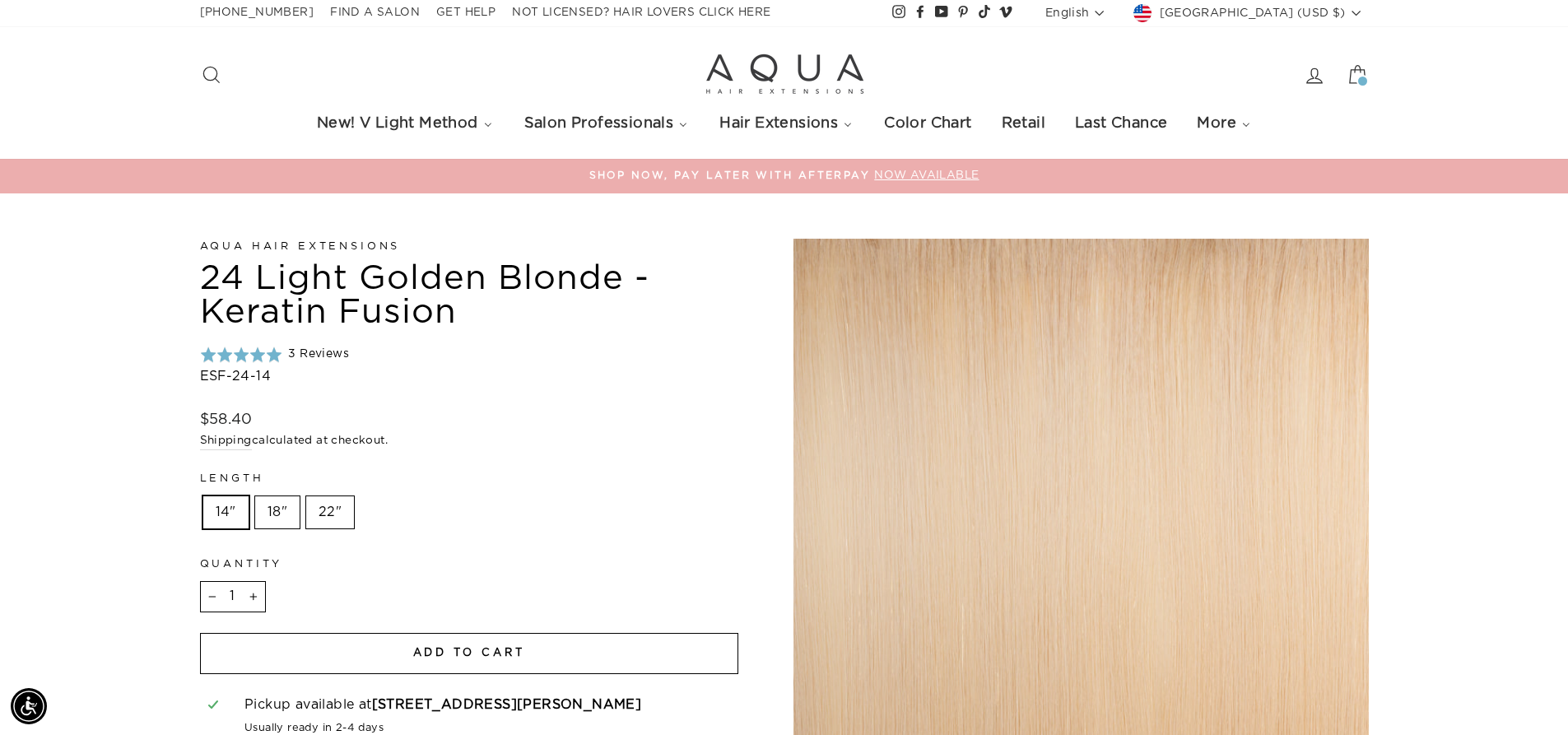 click on "Add to cart" at bounding box center (469, 654) 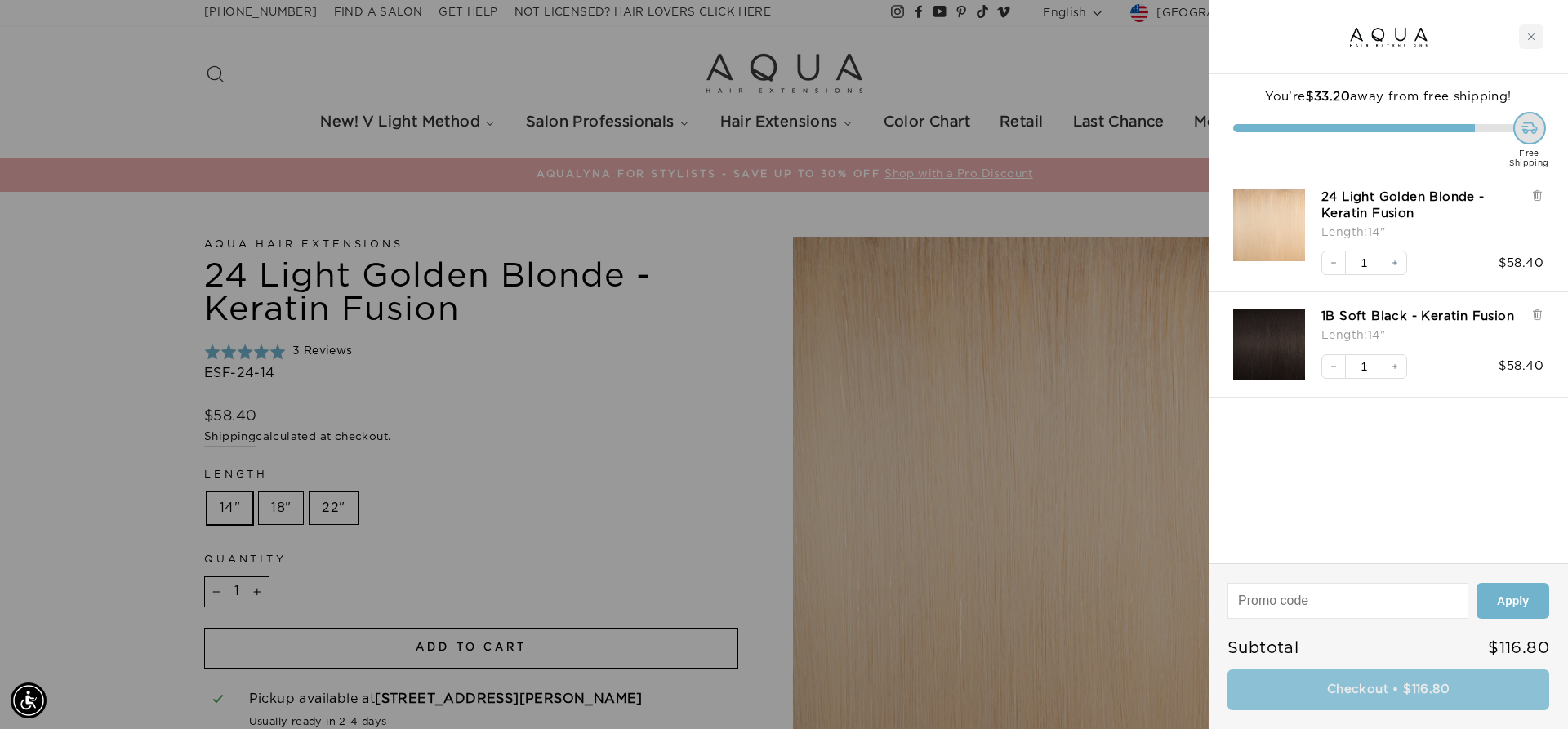 click on "Checkout • $116.80" at bounding box center (1388, 690) 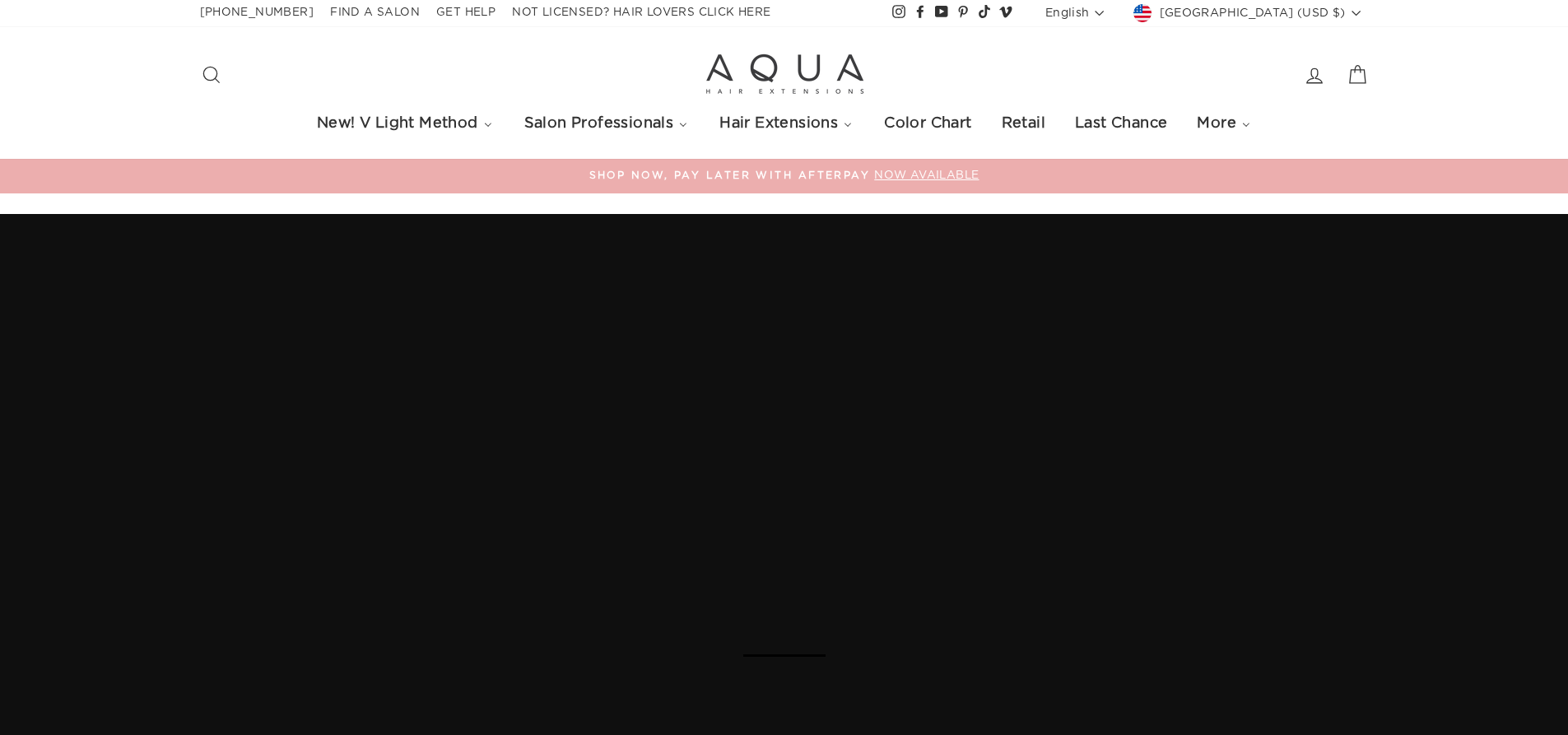 scroll, scrollTop: 0, scrollLeft: 0, axis: both 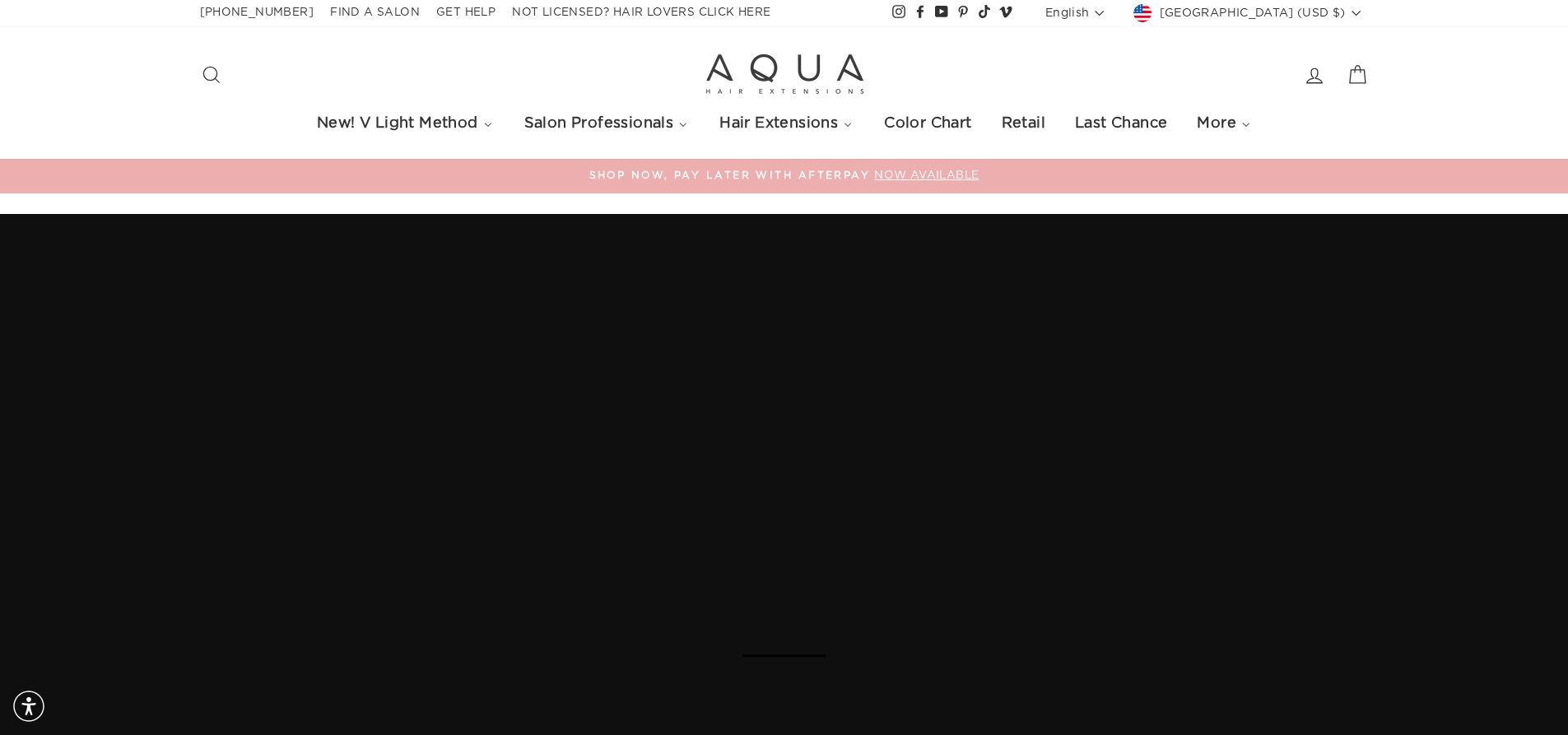 click 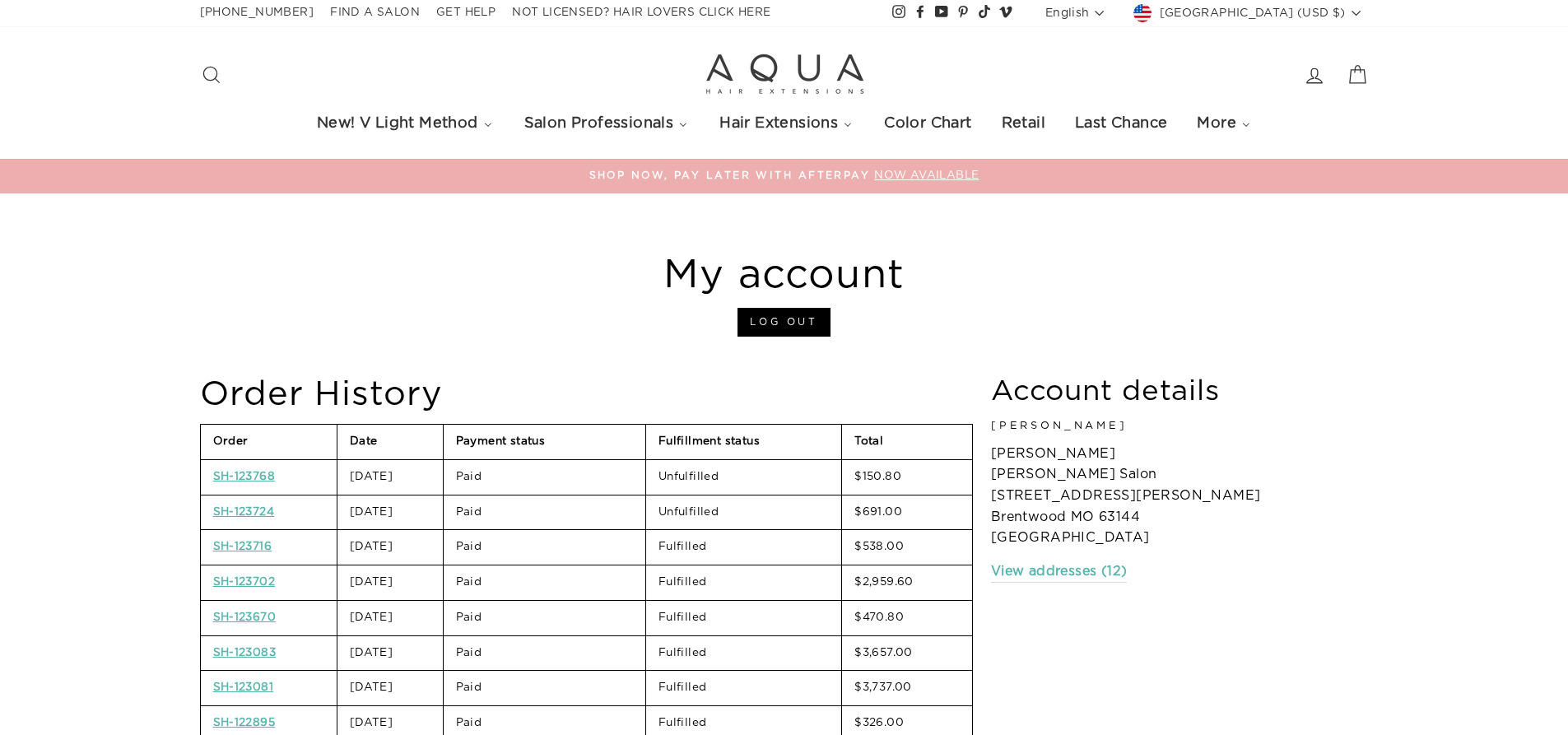 scroll, scrollTop: 0, scrollLeft: 0, axis: both 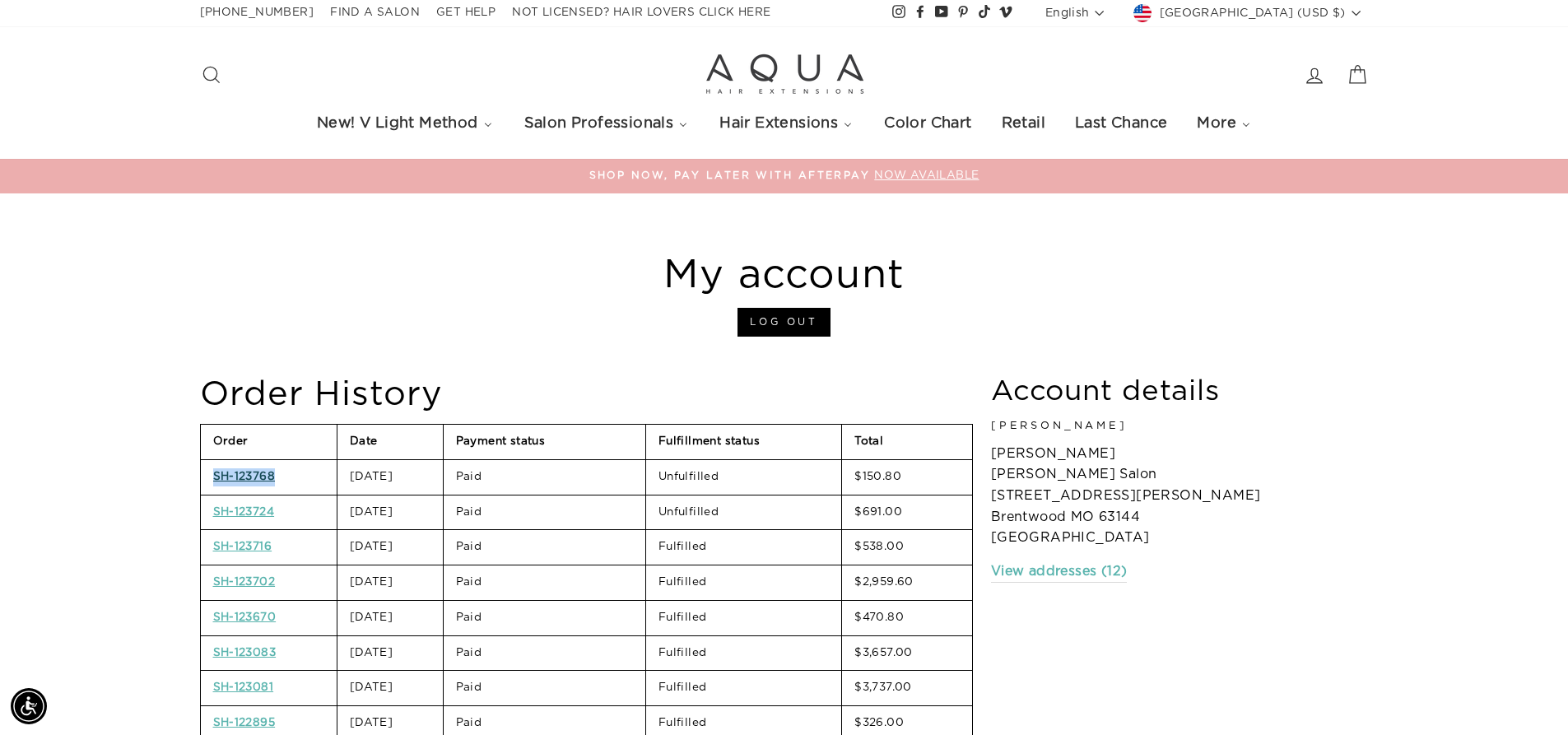 drag, startPoint x: 286, startPoint y: 477, endPoint x: 213, endPoint y: 479, distance: 73.02739 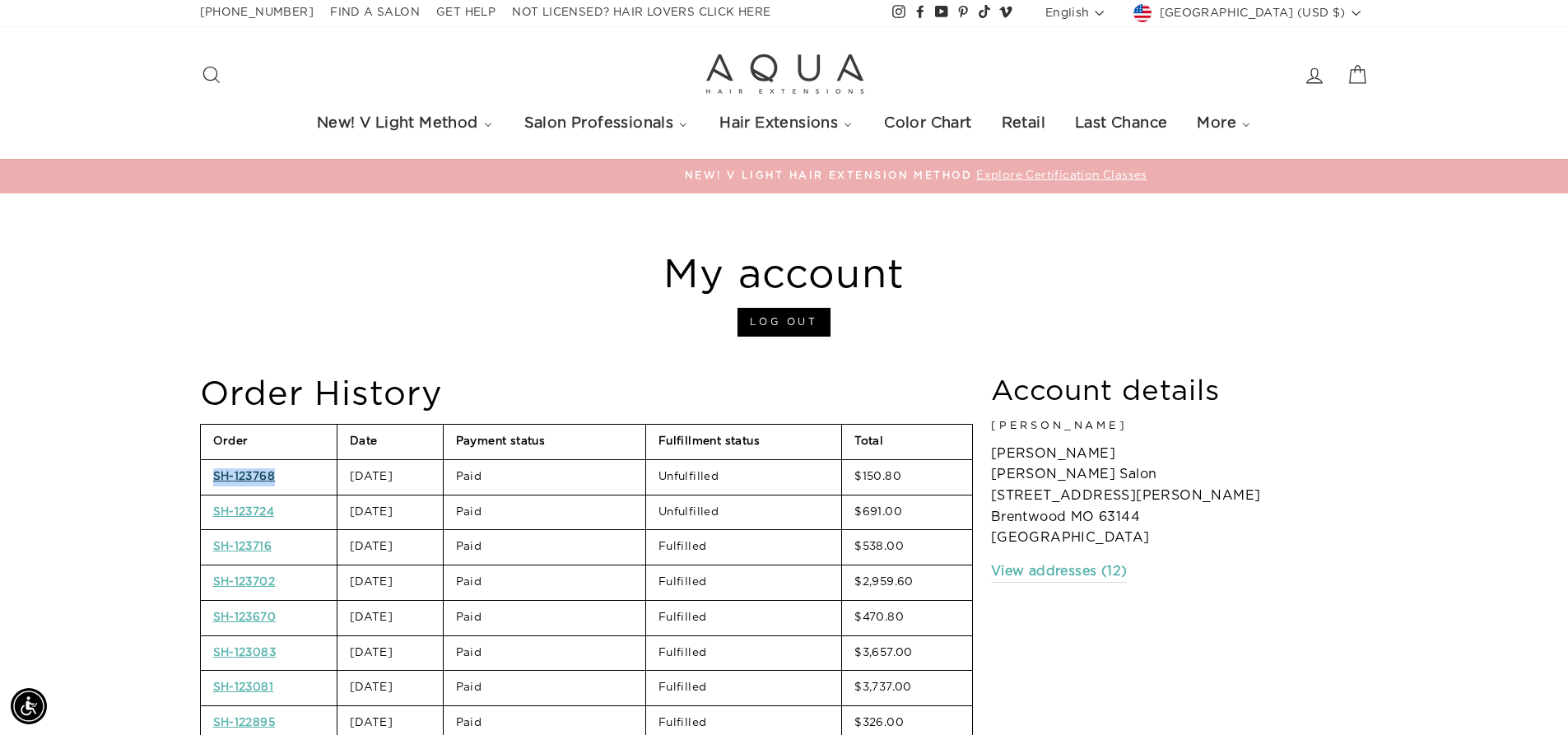 copy on "SH-123768" 